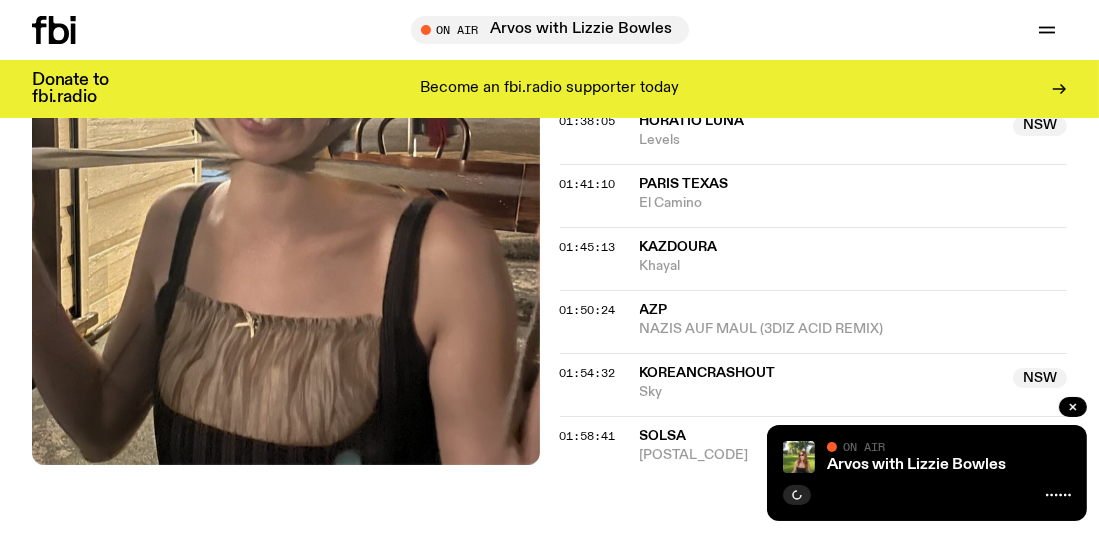 scroll, scrollTop: 2531, scrollLeft: 0, axis: vertical 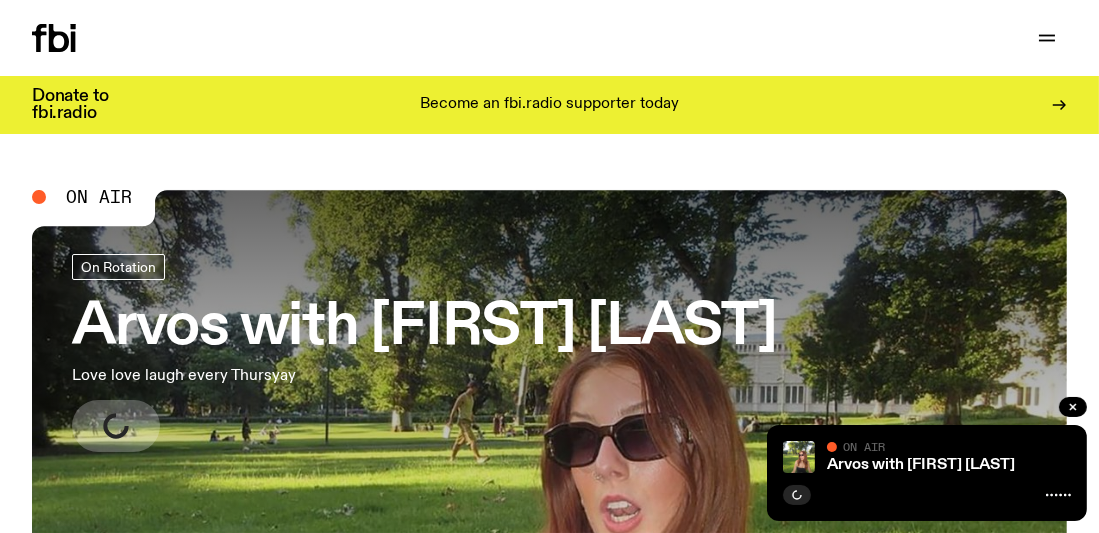 click 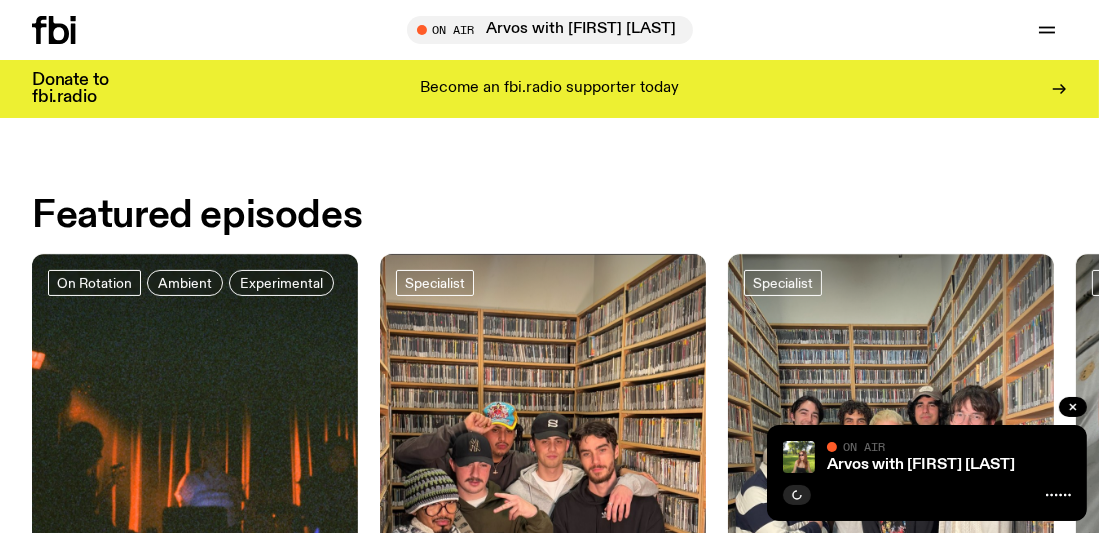 scroll, scrollTop: 520, scrollLeft: 0, axis: vertical 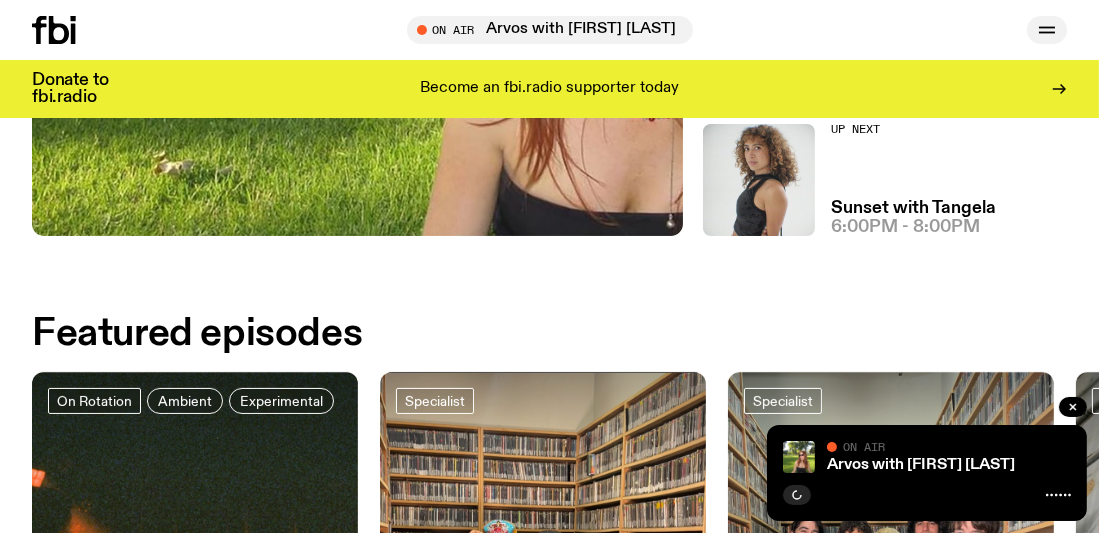 click at bounding box center (1047, 30) 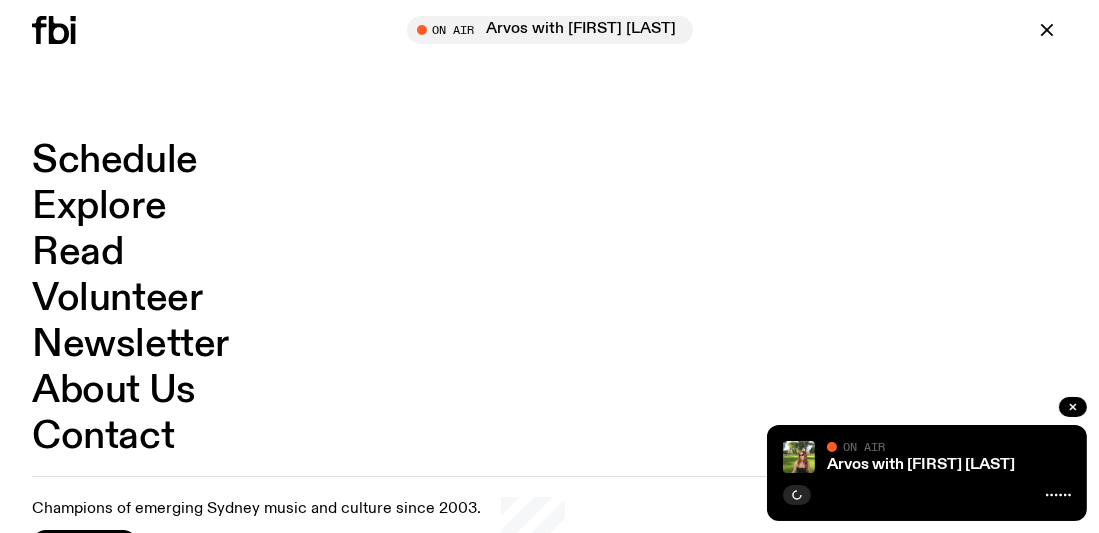 click on "Schedule" at bounding box center (115, 161) 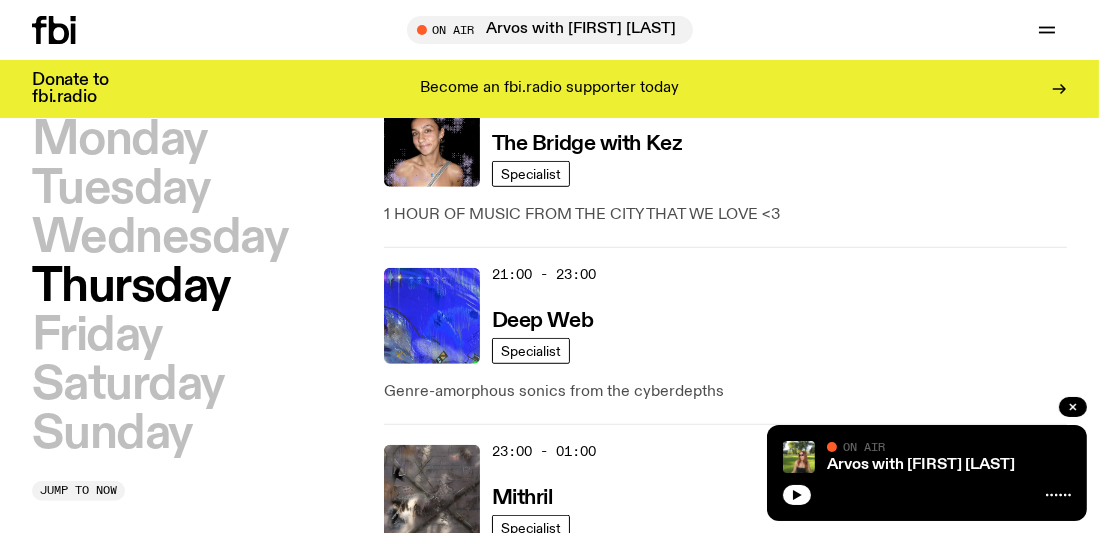 scroll, scrollTop: 1393, scrollLeft: 0, axis: vertical 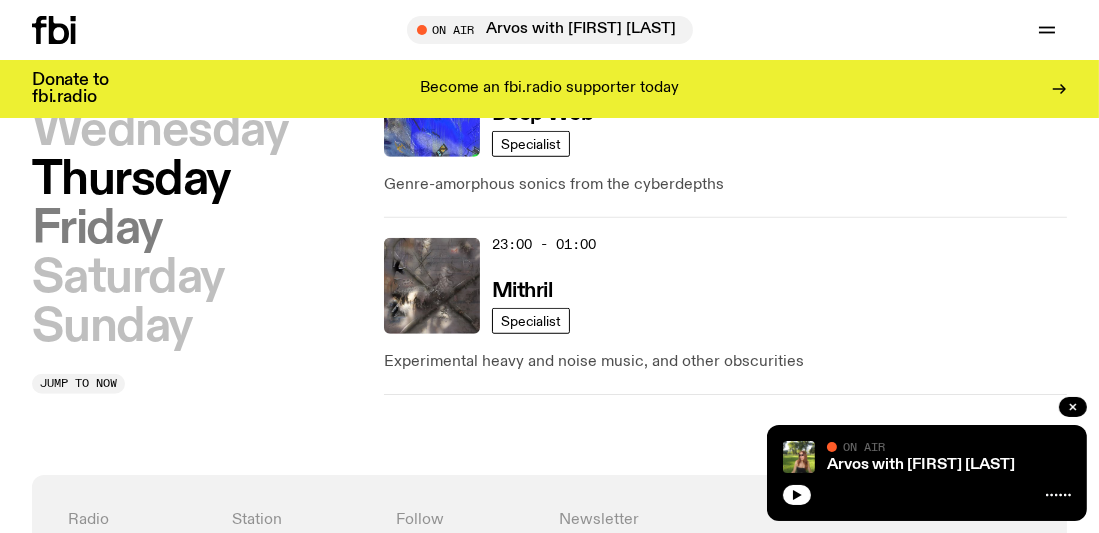 click on "Friday" at bounding box center [97, 229] 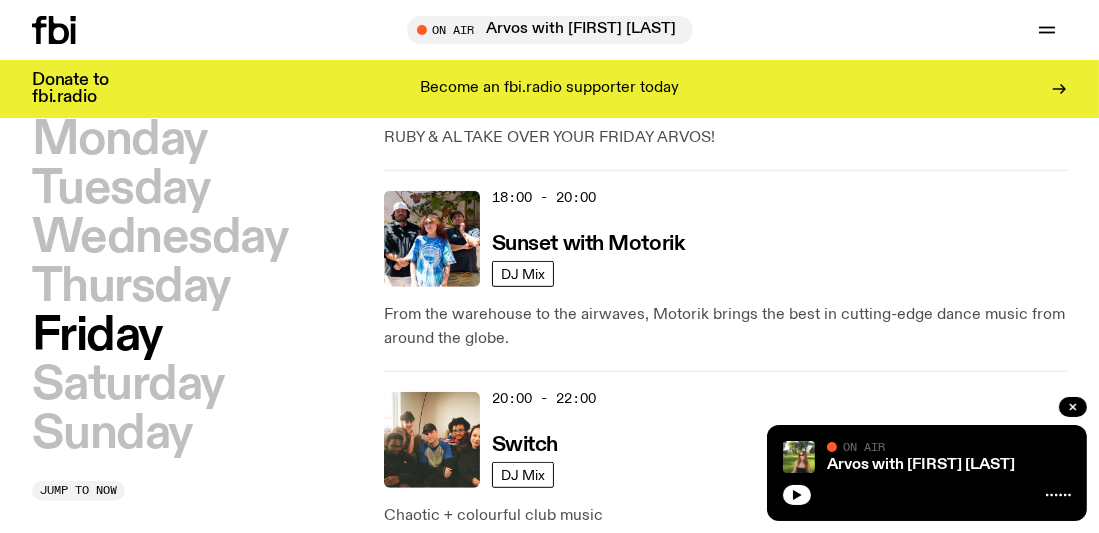 scroll, scrollTop: 1162, scrollLeft: 0, axis: vertical 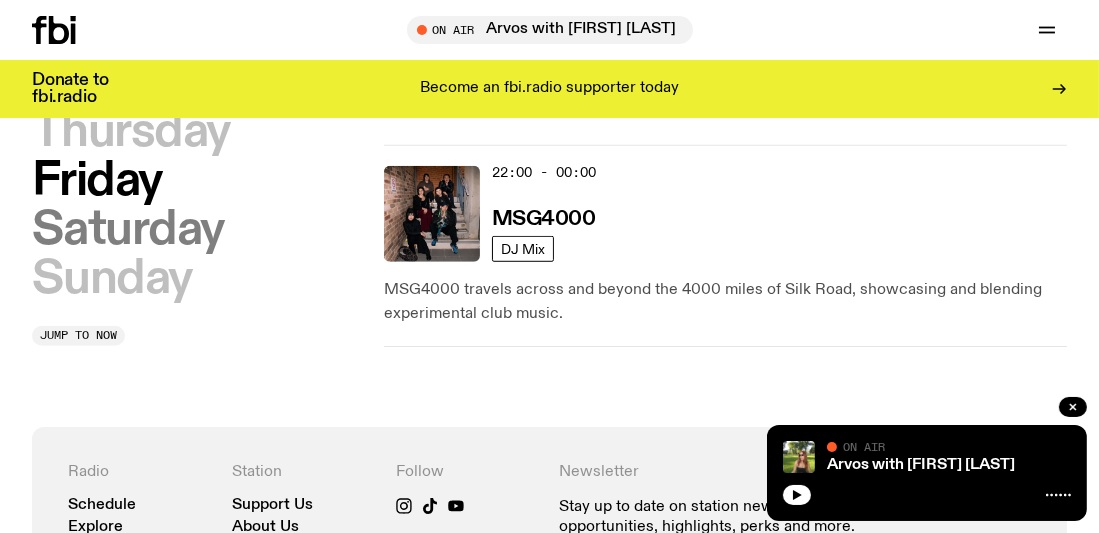 click on "Saturday" at bounding box center (128, 230) 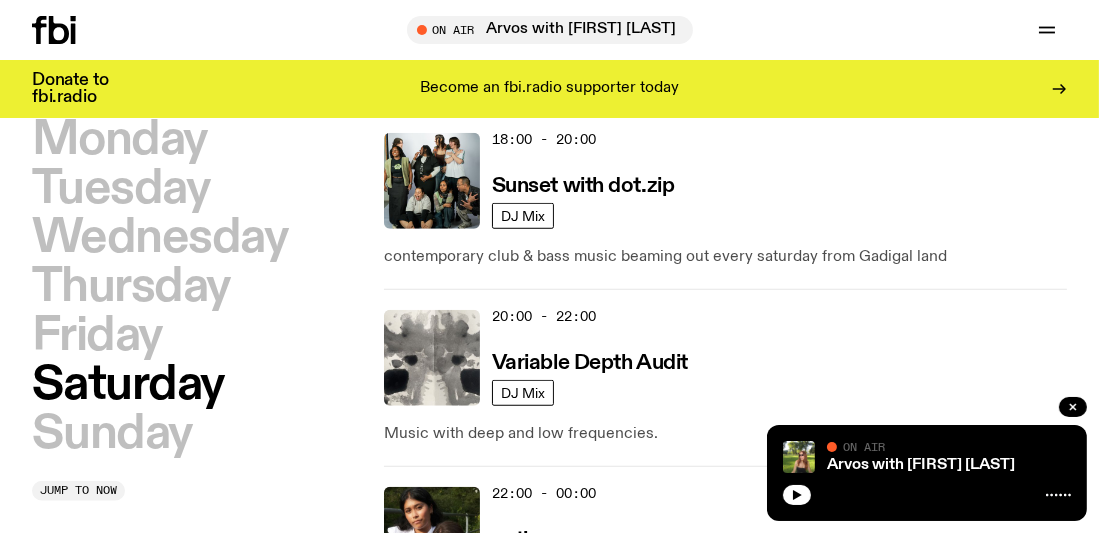 scroll, scrollTop: 1656, scrollLeft: 0, axis: vertical 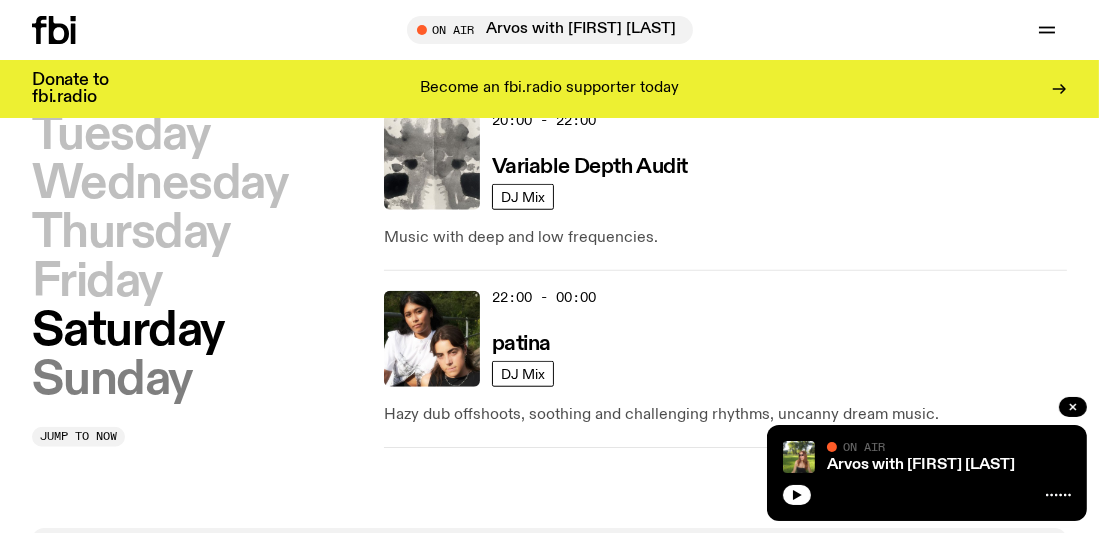 click on "Sunday" at bounding box center [112, 380] 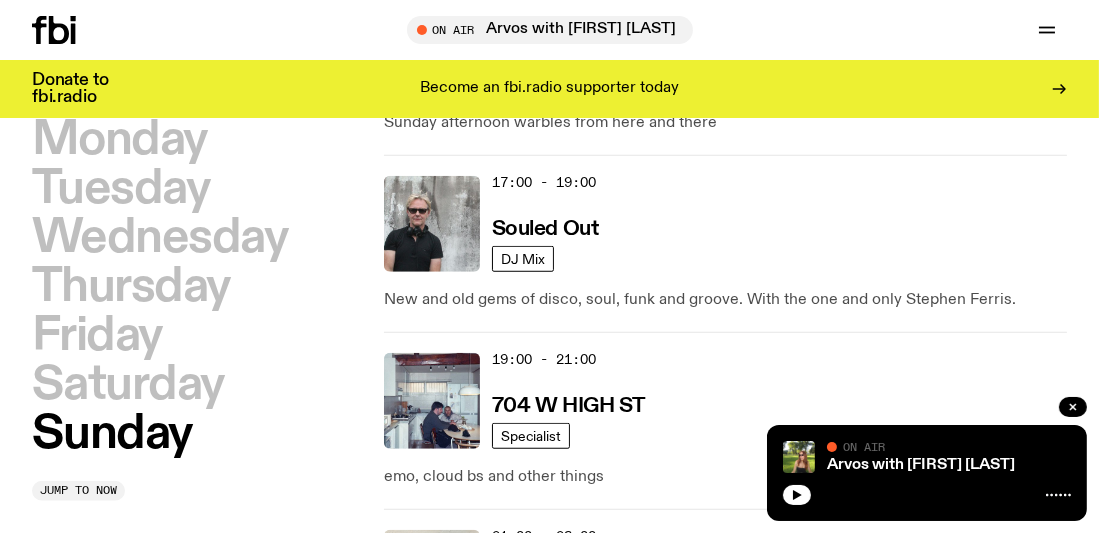 scroll, scrollTop: 1642, scrollLeft: 0, axis: vertical 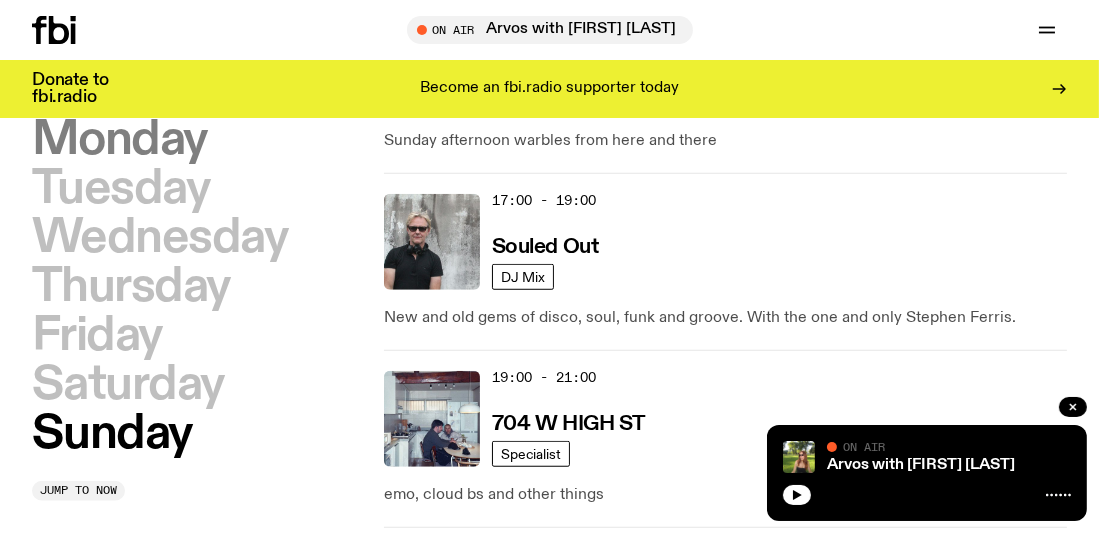 click on "Monday" at bounding box center (119, 140) 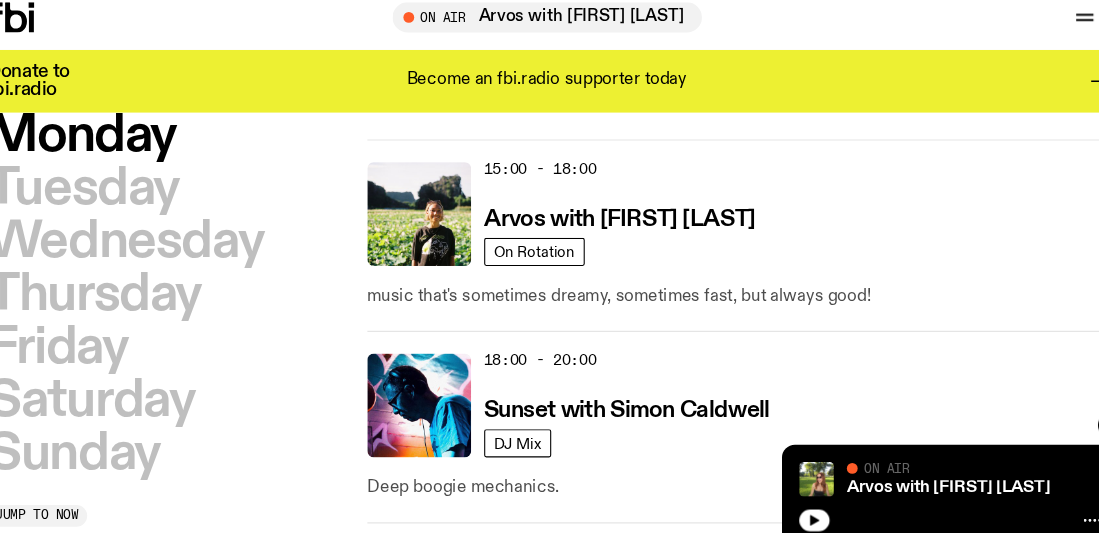scroll, scrollTop: 940, scrollLeft: 0, axis: vertical 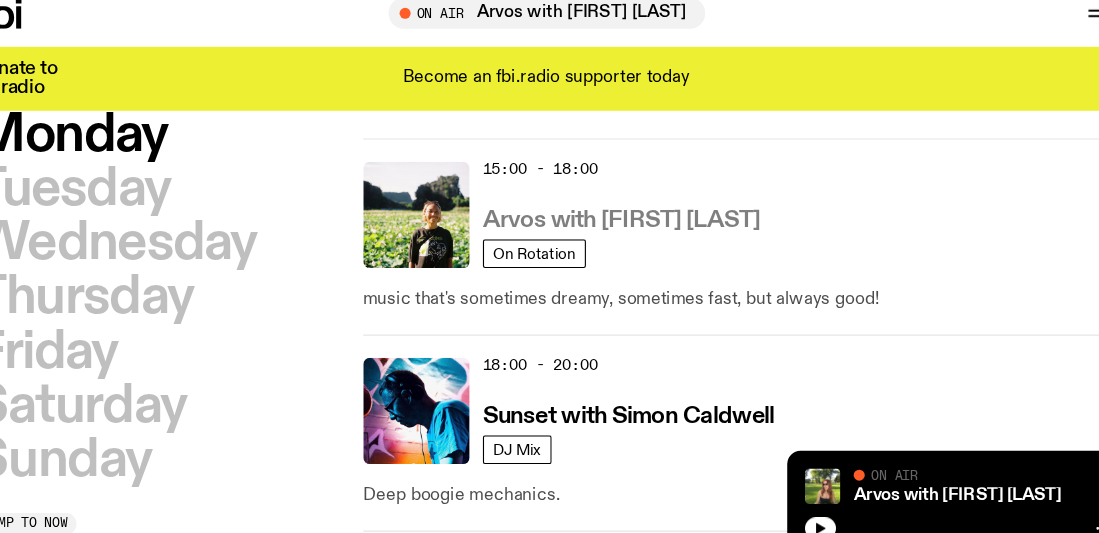 click on "Arvos with Bri Kennedy" at bounding box center [617, 217] 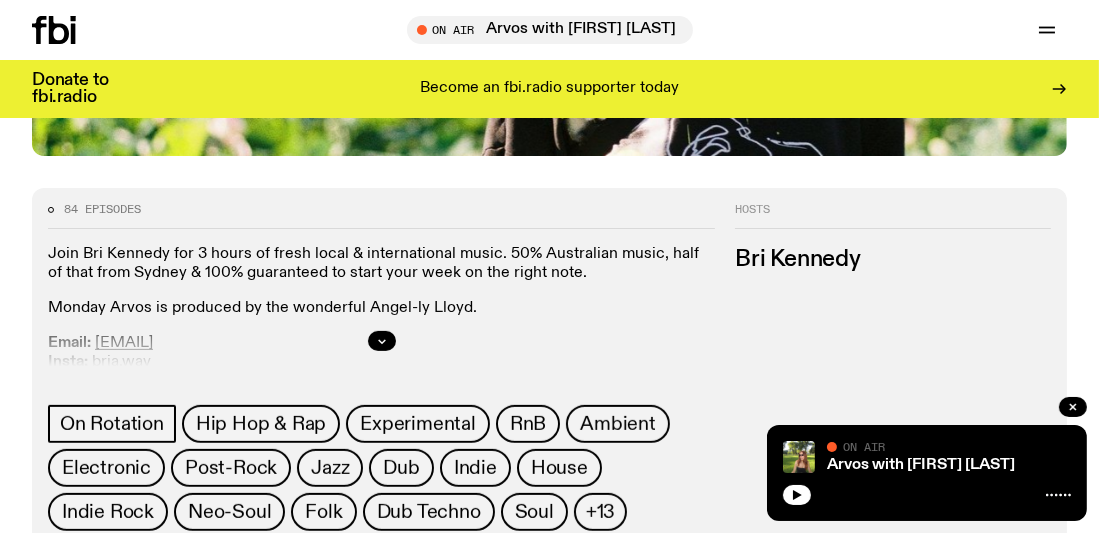 scroll, scrollTop: 708, scrollLeft: 0, axis: vertical 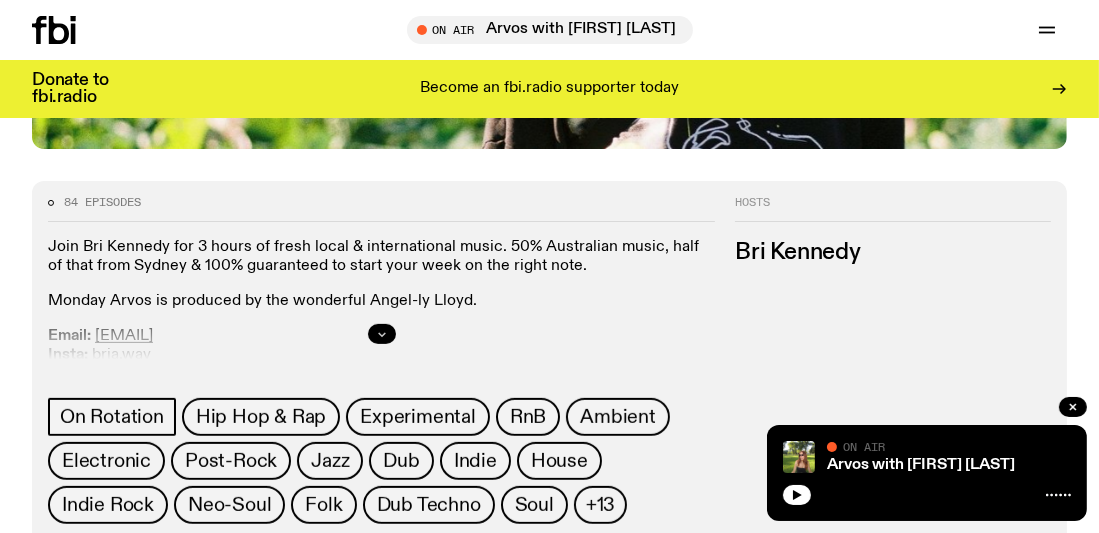click 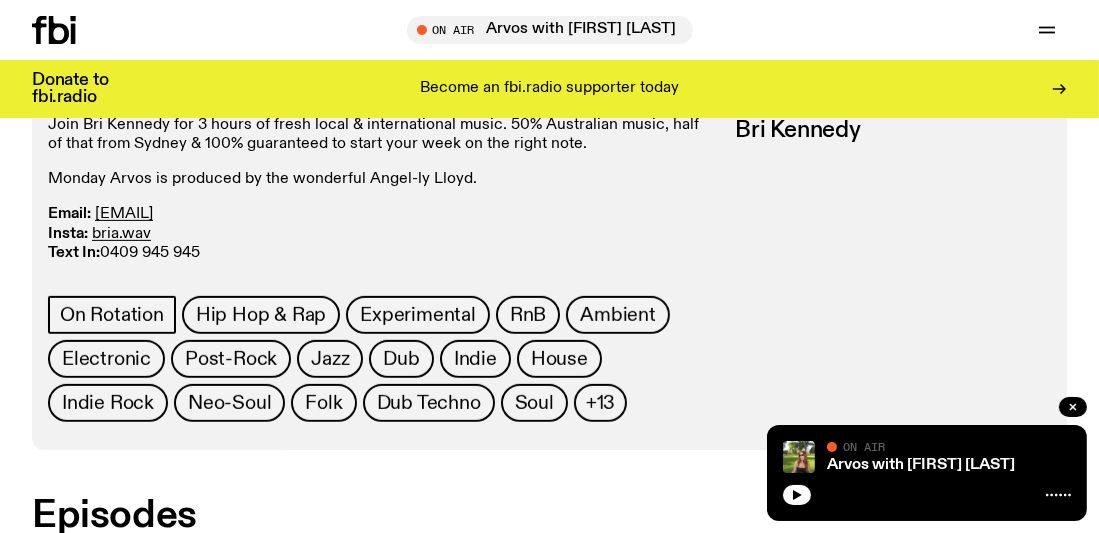 scroll, scrollTop: 833, scrollLeft: 0, axis: vertical 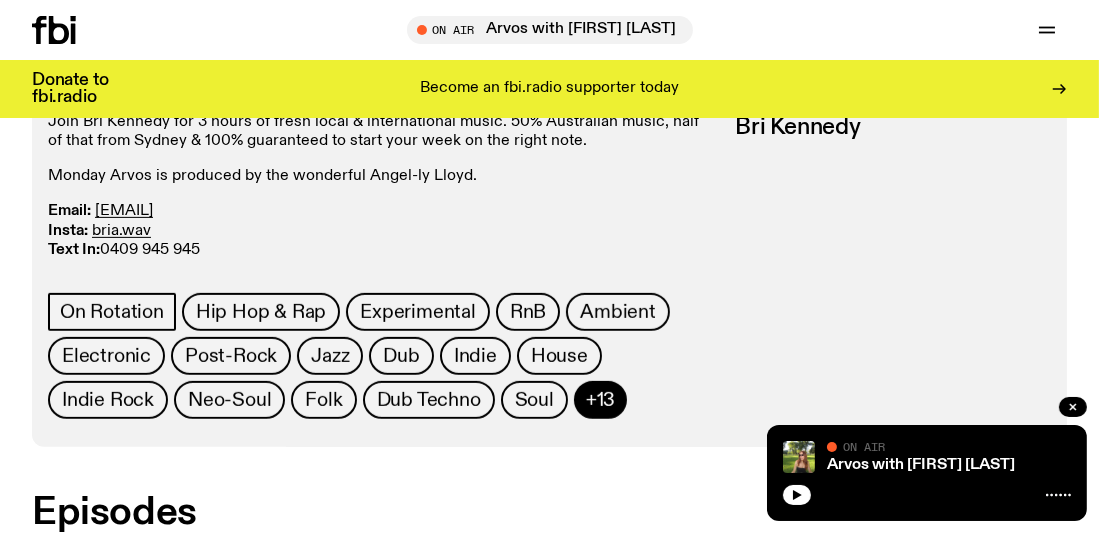 click on "+13" 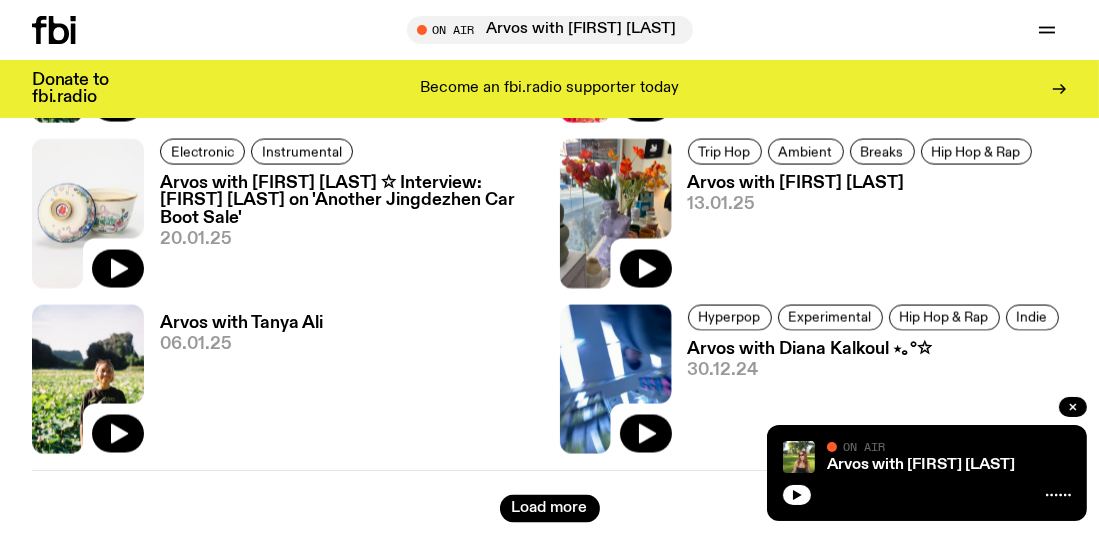 scroll, scrollTop: 3688, scrollLeft: 0, axis: vertical 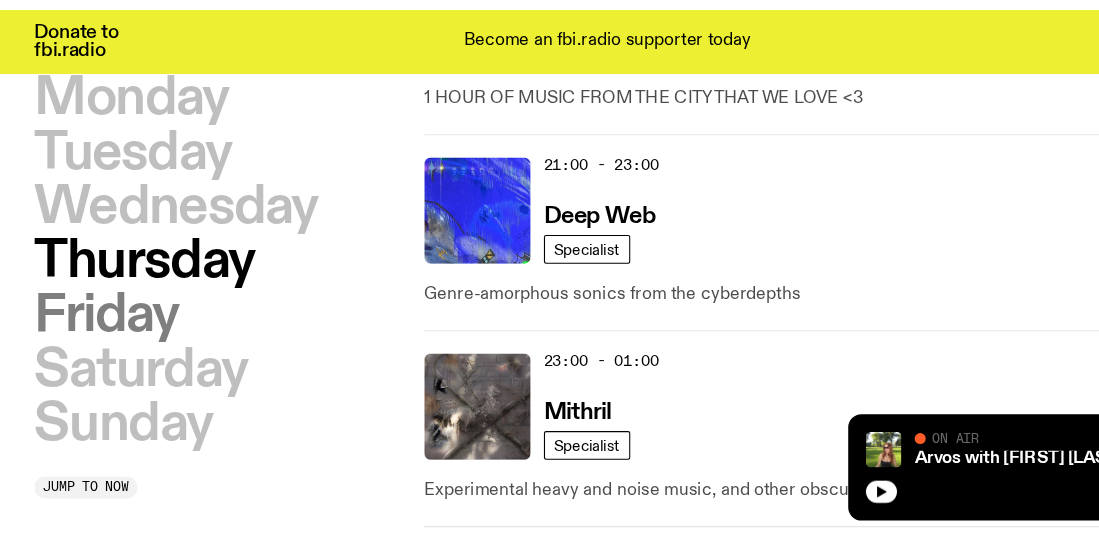 click on "Friday" at bounding box center (97, 336) 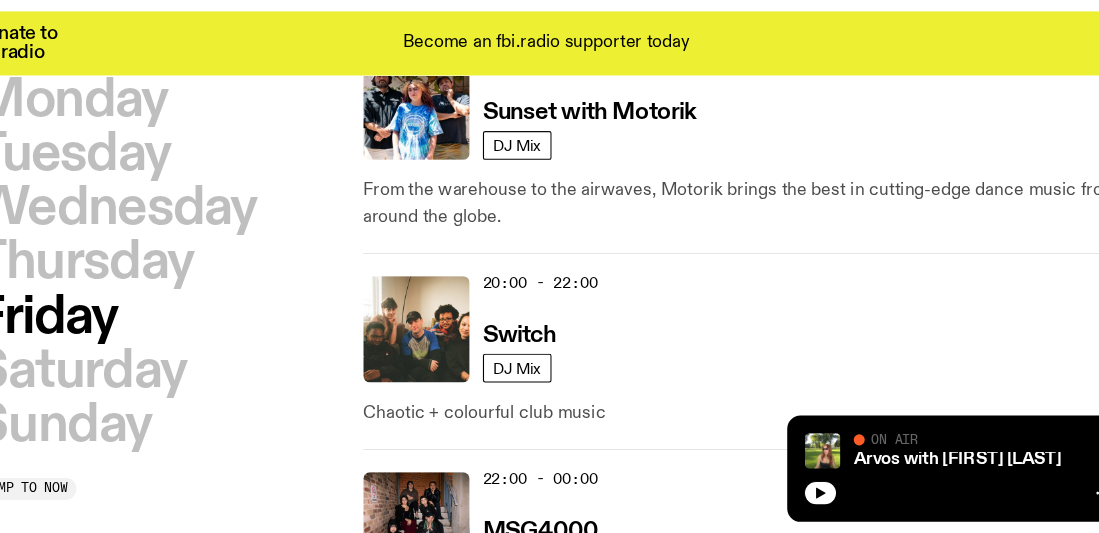scroll, scrollTop: 1435, scrollLeft: 0, axis: vertical 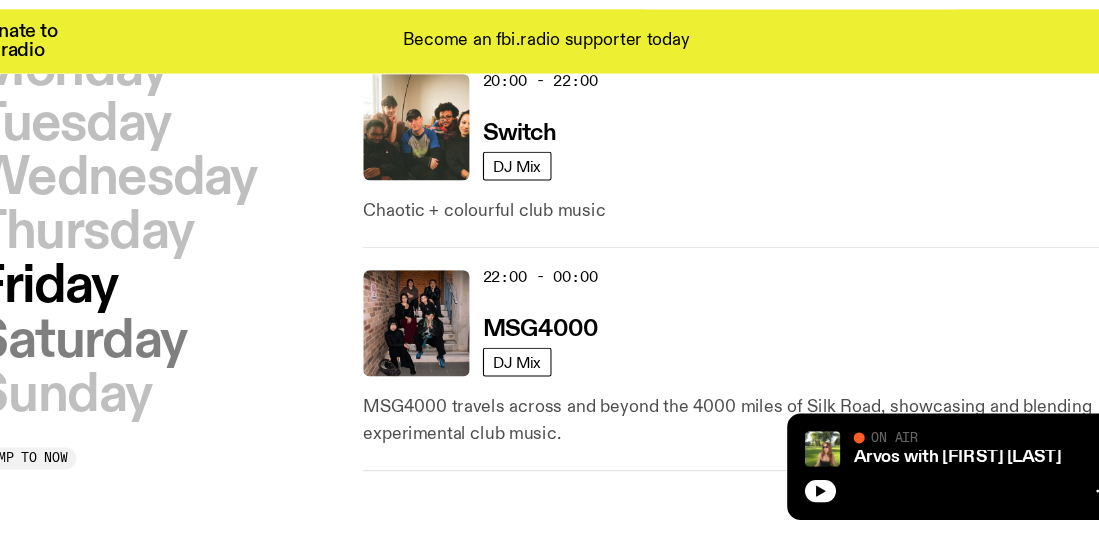 click on "Saturday" at bounding box center (128, 360) 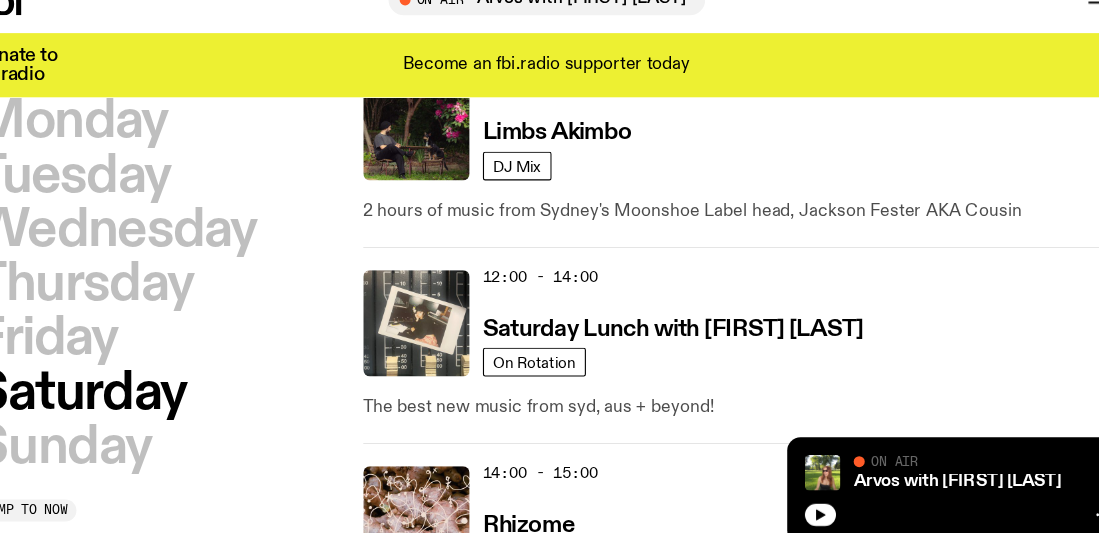 scroll, scrollTop: 801, scrollLeft: 0, axis: vertical 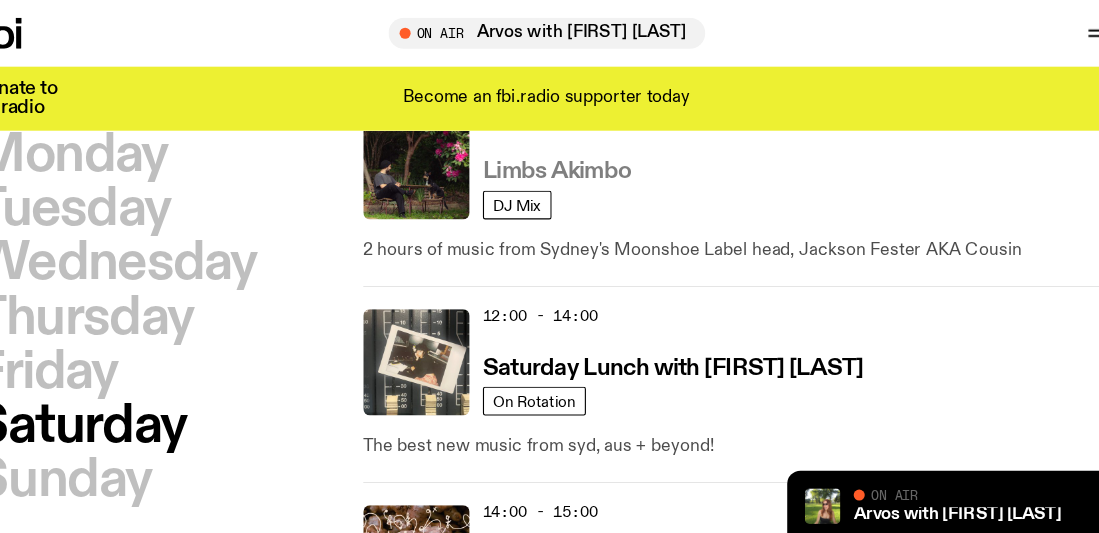 click on "Limbs Akimbo" at bounding box center (559, 155) 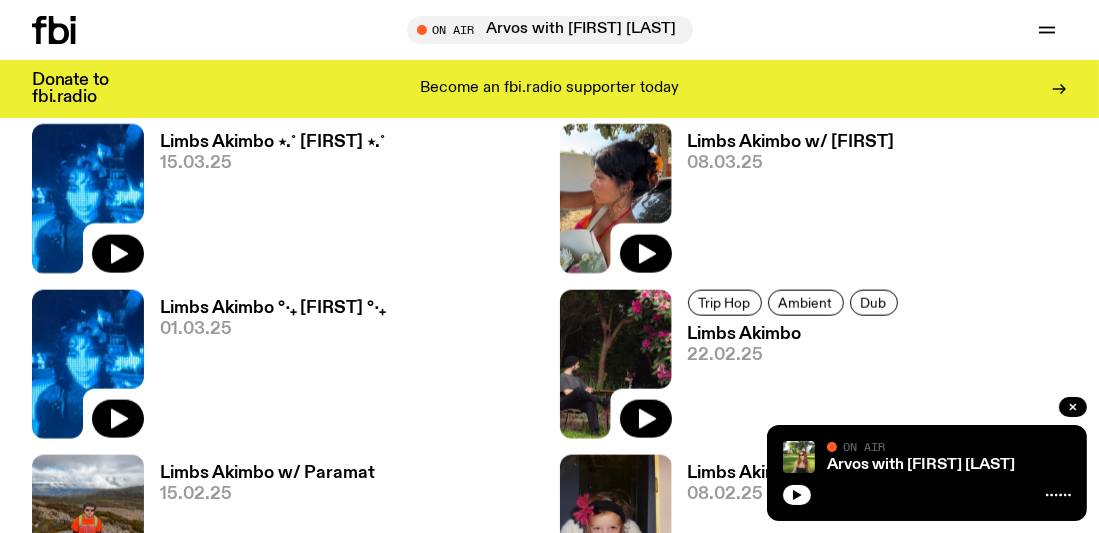 scroll, scrollTop: 3066, scrollLeft: 0, axis: vertical 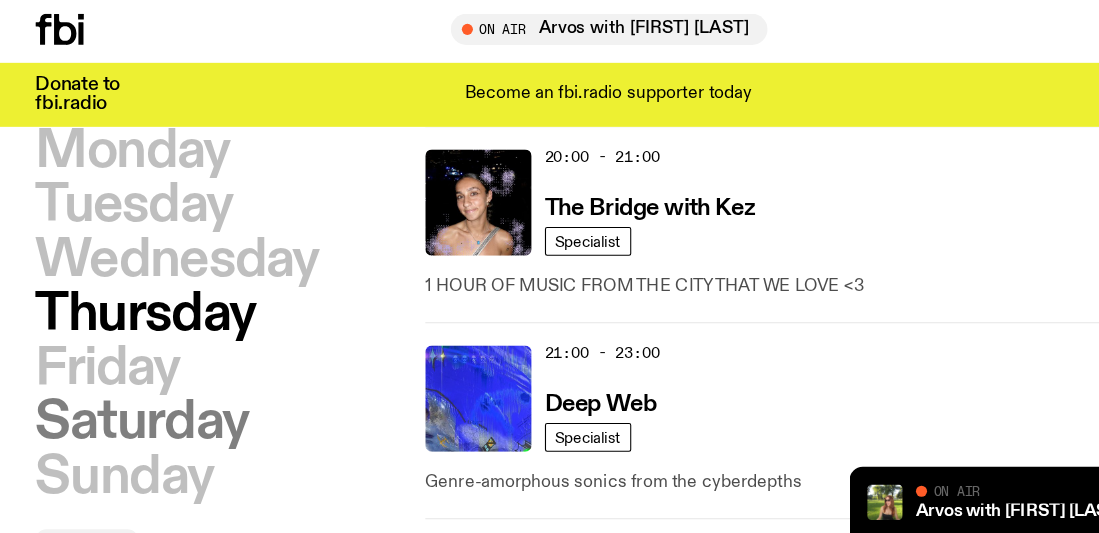 click on "Saturday" at bounding box center (128, 385) 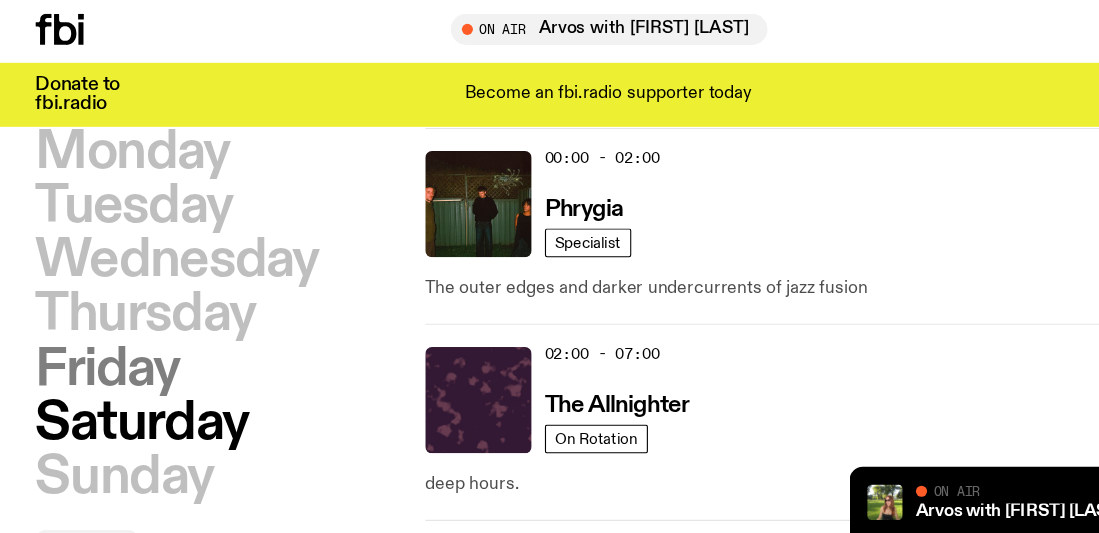 click on "Friday" at bounding box center (97, 337) 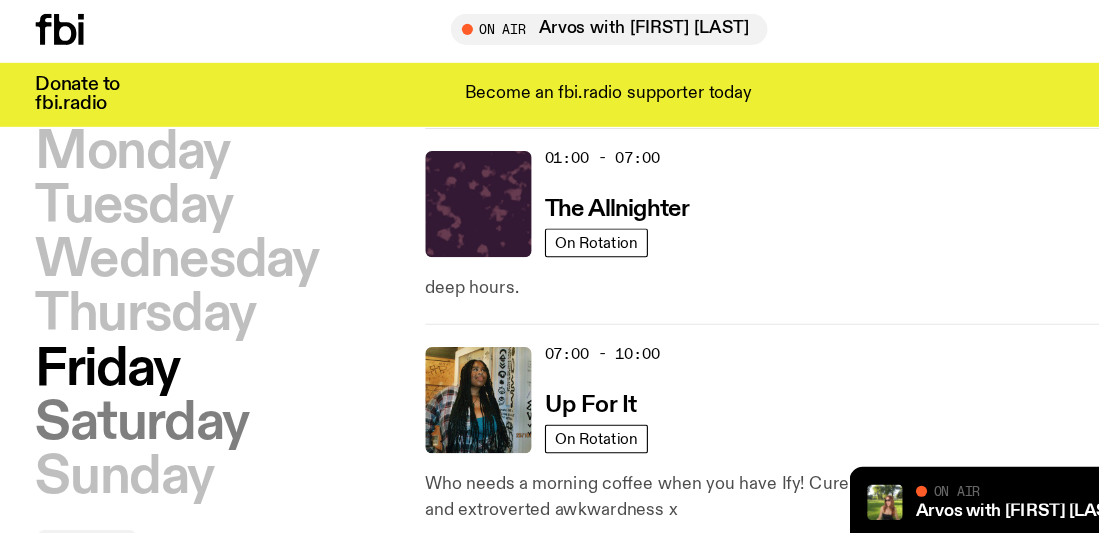 click on "Saturday" at bounding box center (128, 386) 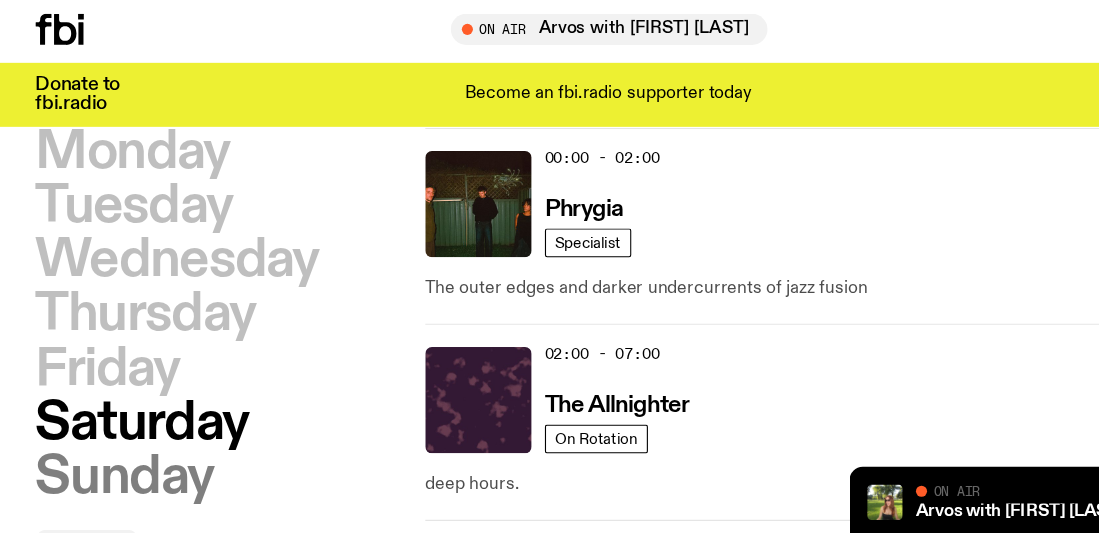 click on "Sunday" at bounding box center (112, 435) 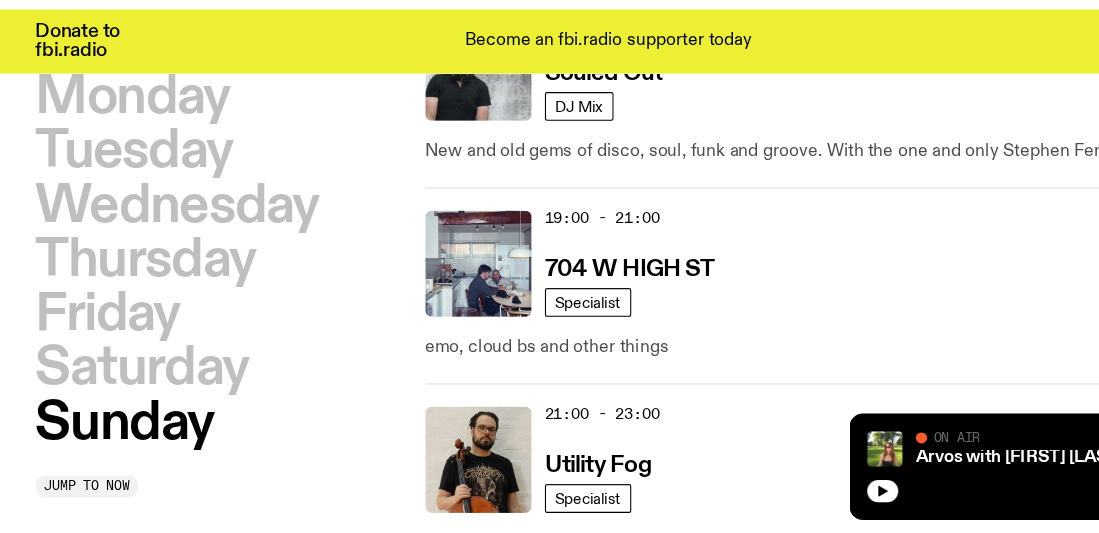 scroll, scrollTop: 1779, scrollLeft: 0, axis: vertical 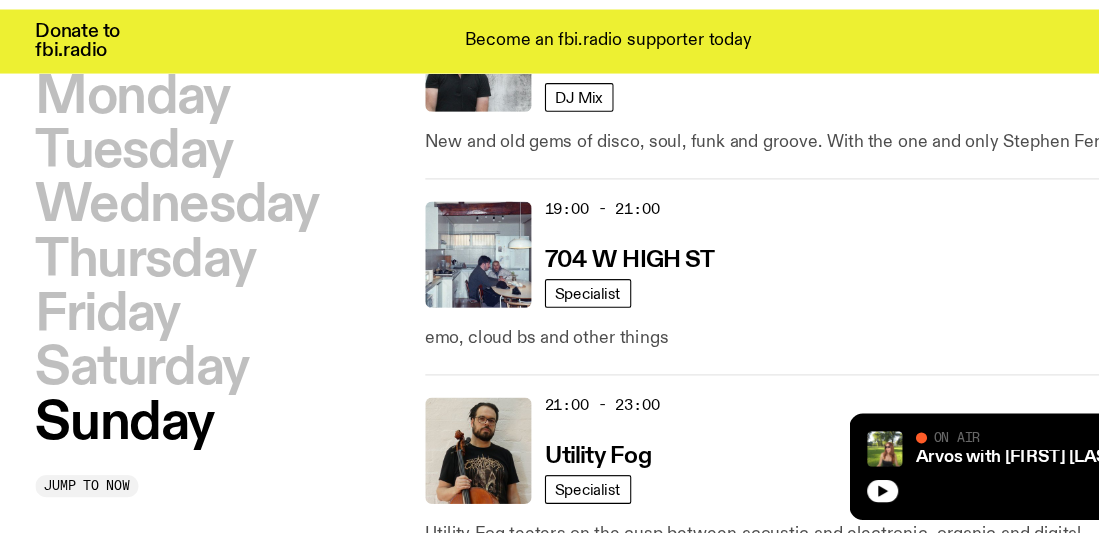 click on "17:00 - 19:00 Souled Out DJ Mix New and old gems of disco, soul, funk and groove. With the one and only Stephen Ferris." 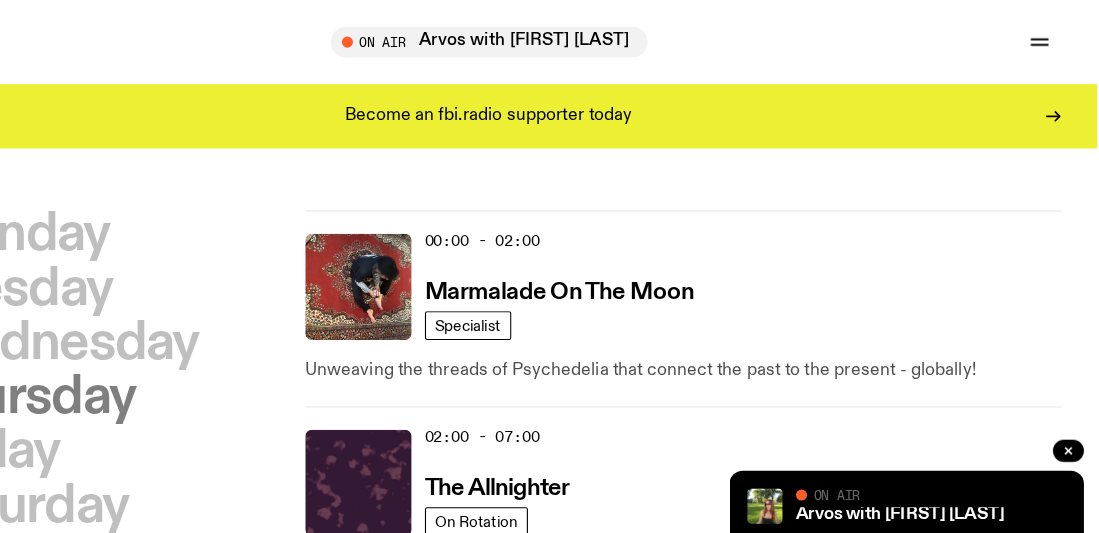 scroll, scrollTop: 0, scrollLeft: 0, axis: both 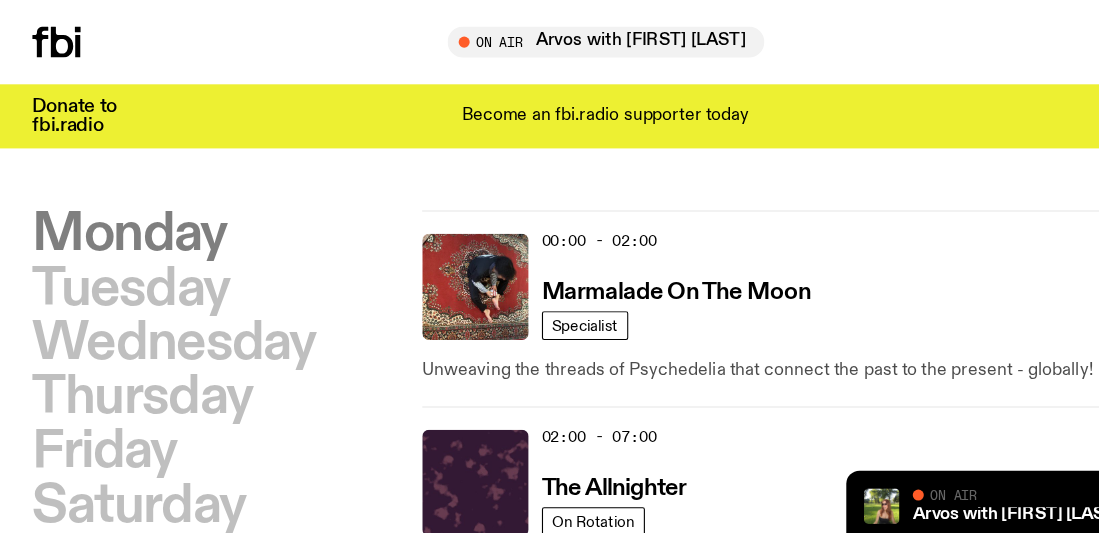click on "Monday" at bounding box center [119, 212] 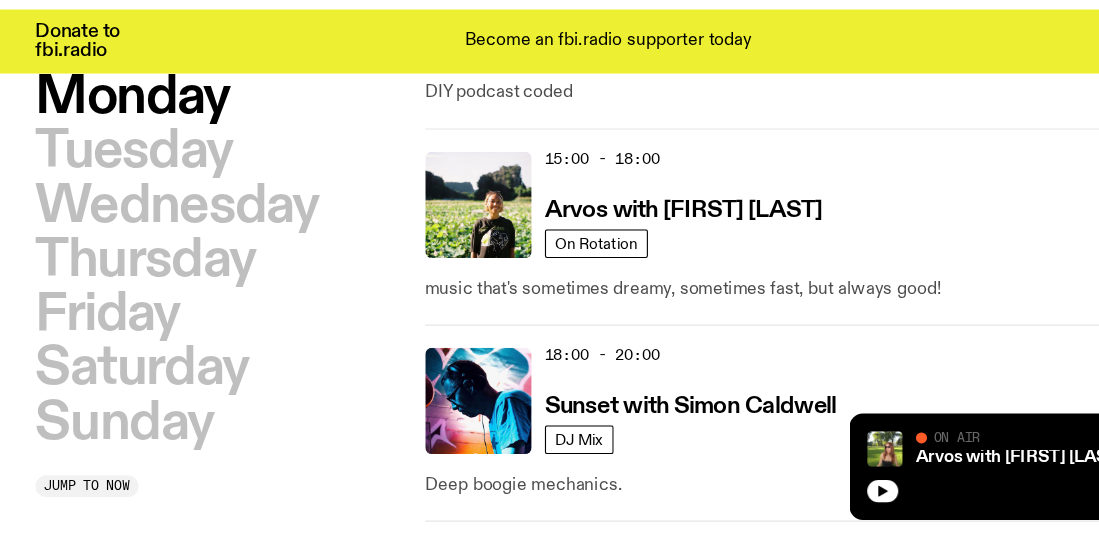 scroll, scrollTop: 922, scrollLeft: 0, axis: vertical 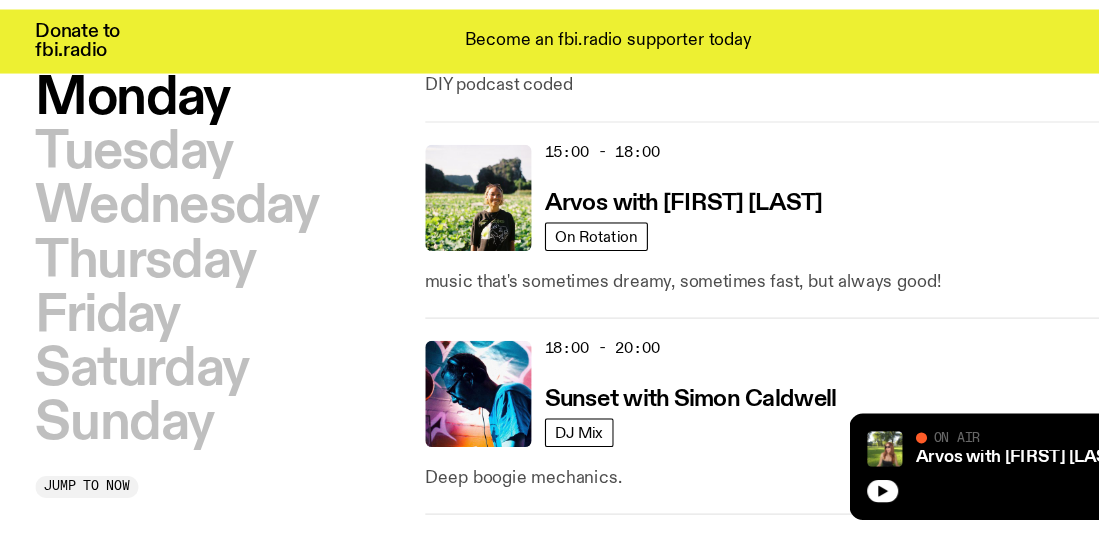 click on "music that's sometimes dreamy, sometimes fast, but always good!" at bounding box center (725, 306) 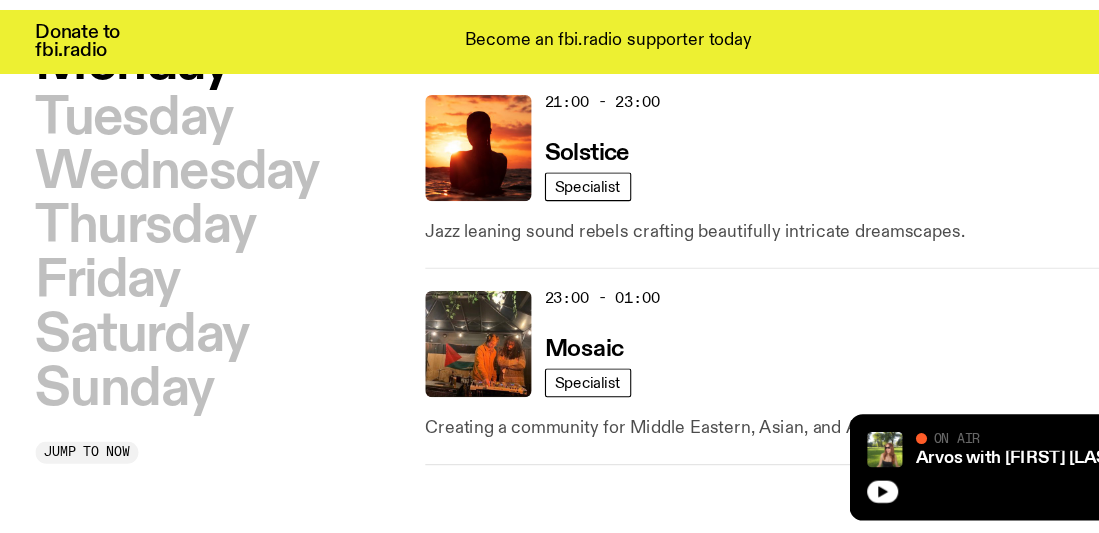 scroll, scrollTop: 1498, scrollLeft: 0, axis: vertical 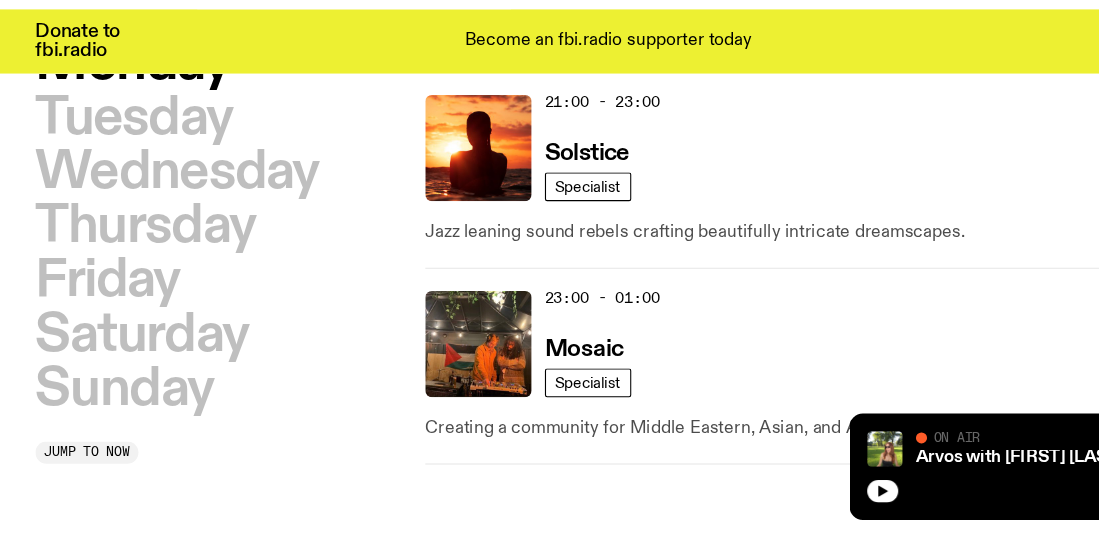 click on "23:00 - 01:00 Mosaic" at bounding box center (779, 362) 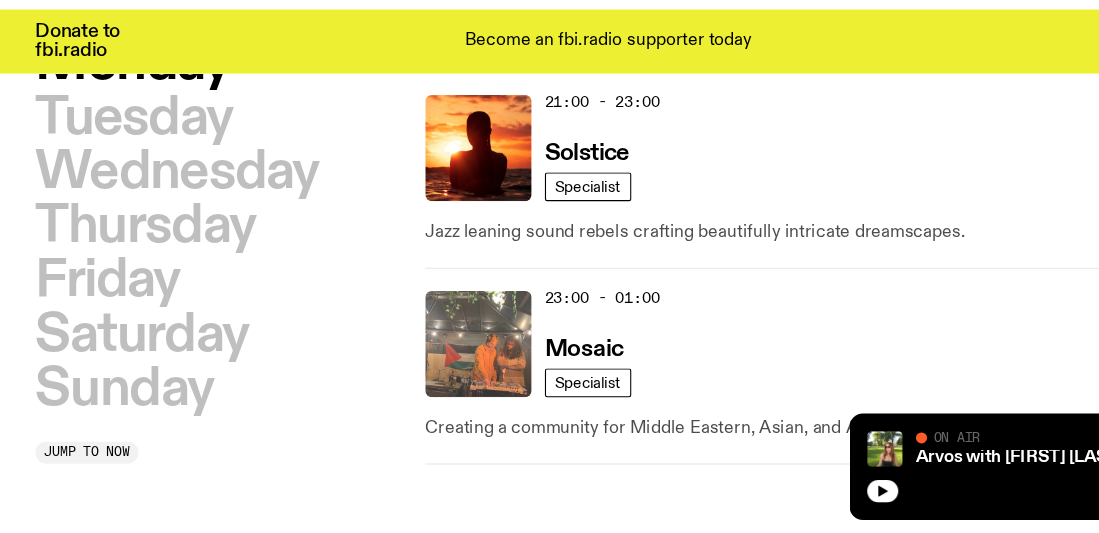 click 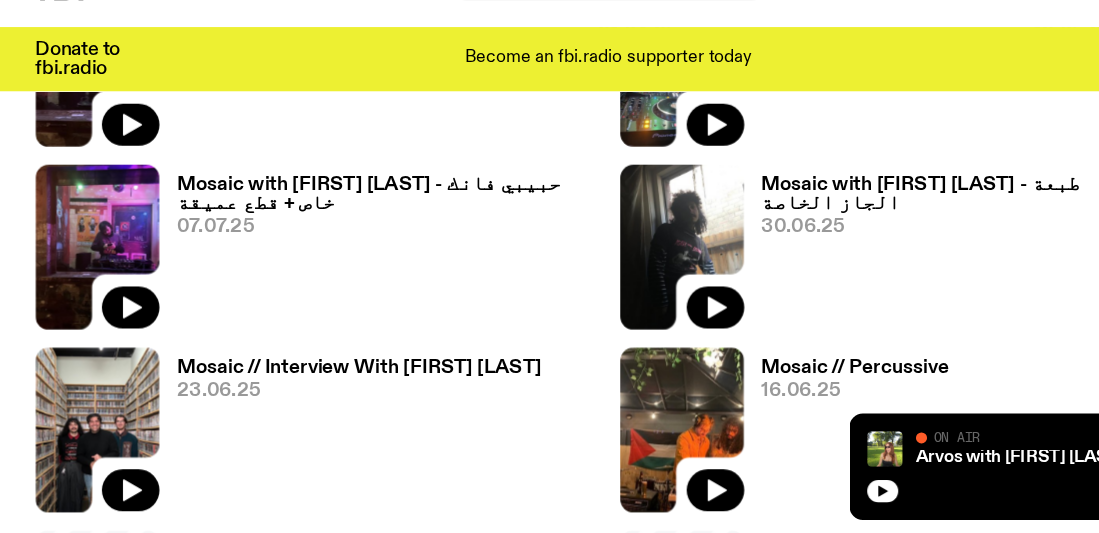 scroll, scrollTop: 0, scrollLeft: 0, axis: both 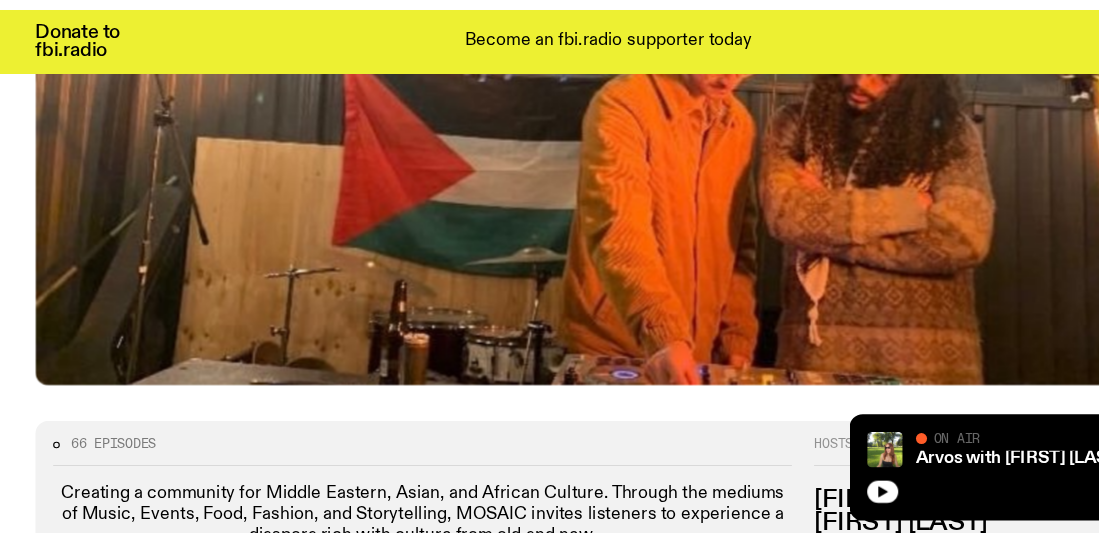 click on "Donate to fbi.radio Become an fbi.radio supporter today" at bounding box center [549, 89] 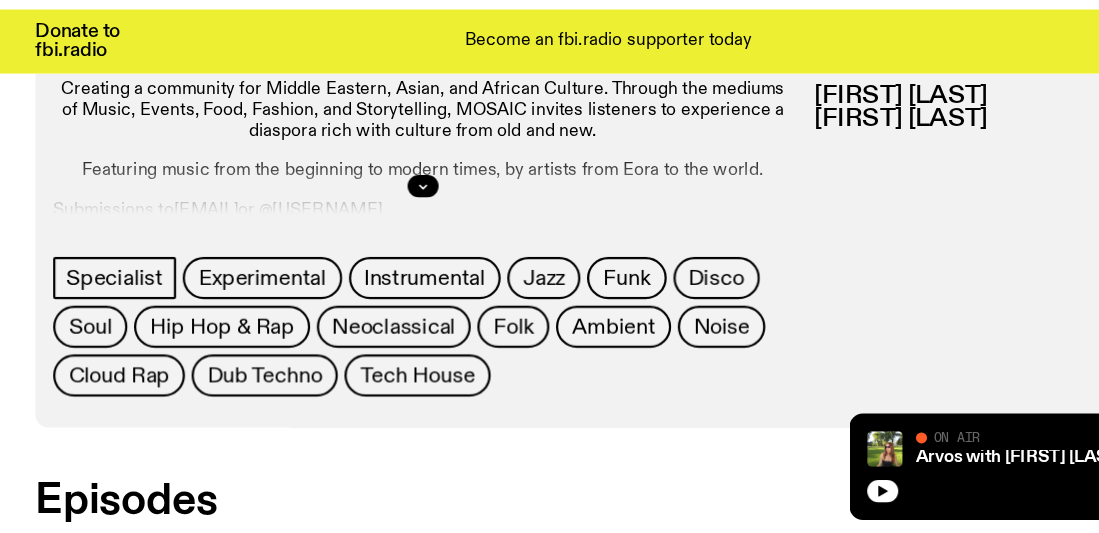 scroll, scrollTop: 823, scrollLeft: 0, axis: vertical 